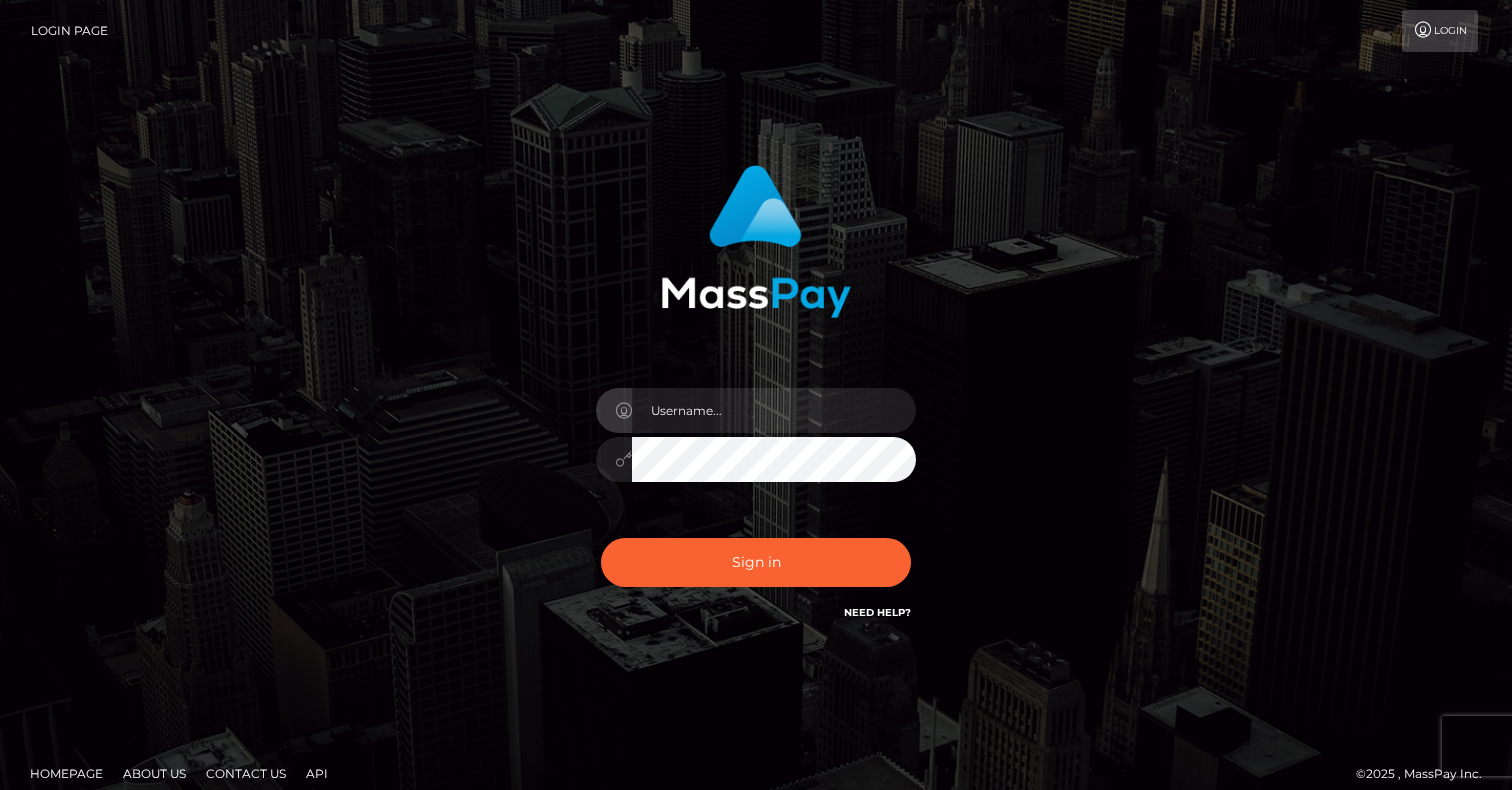 scroll, scrollTop: 0, scrollLeft: 0, axis: both 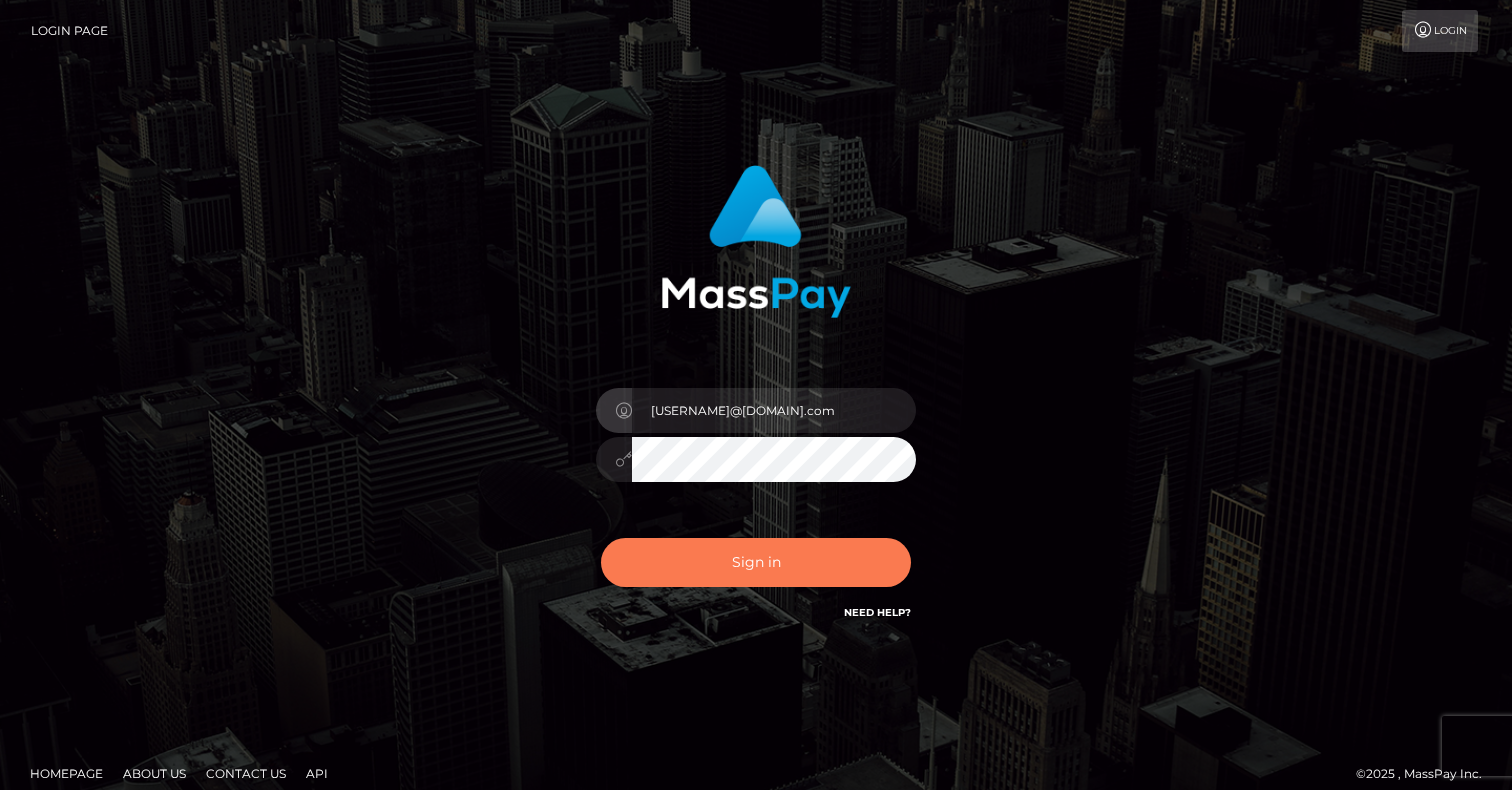 click on "Sign in" at bounding box center (756, 562) 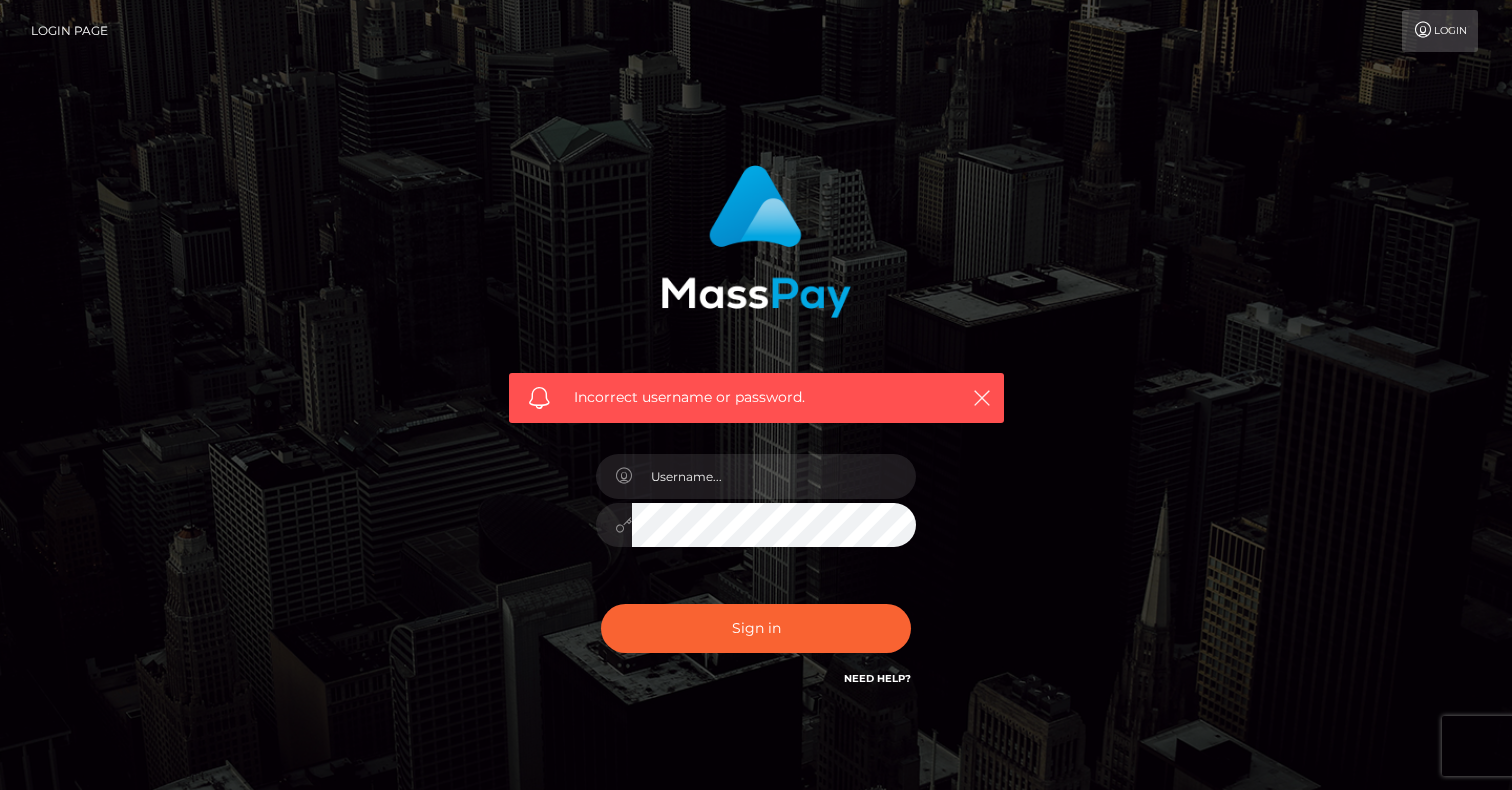 scroll, scrollTop: 0, scrollLeft: 0, axis: both 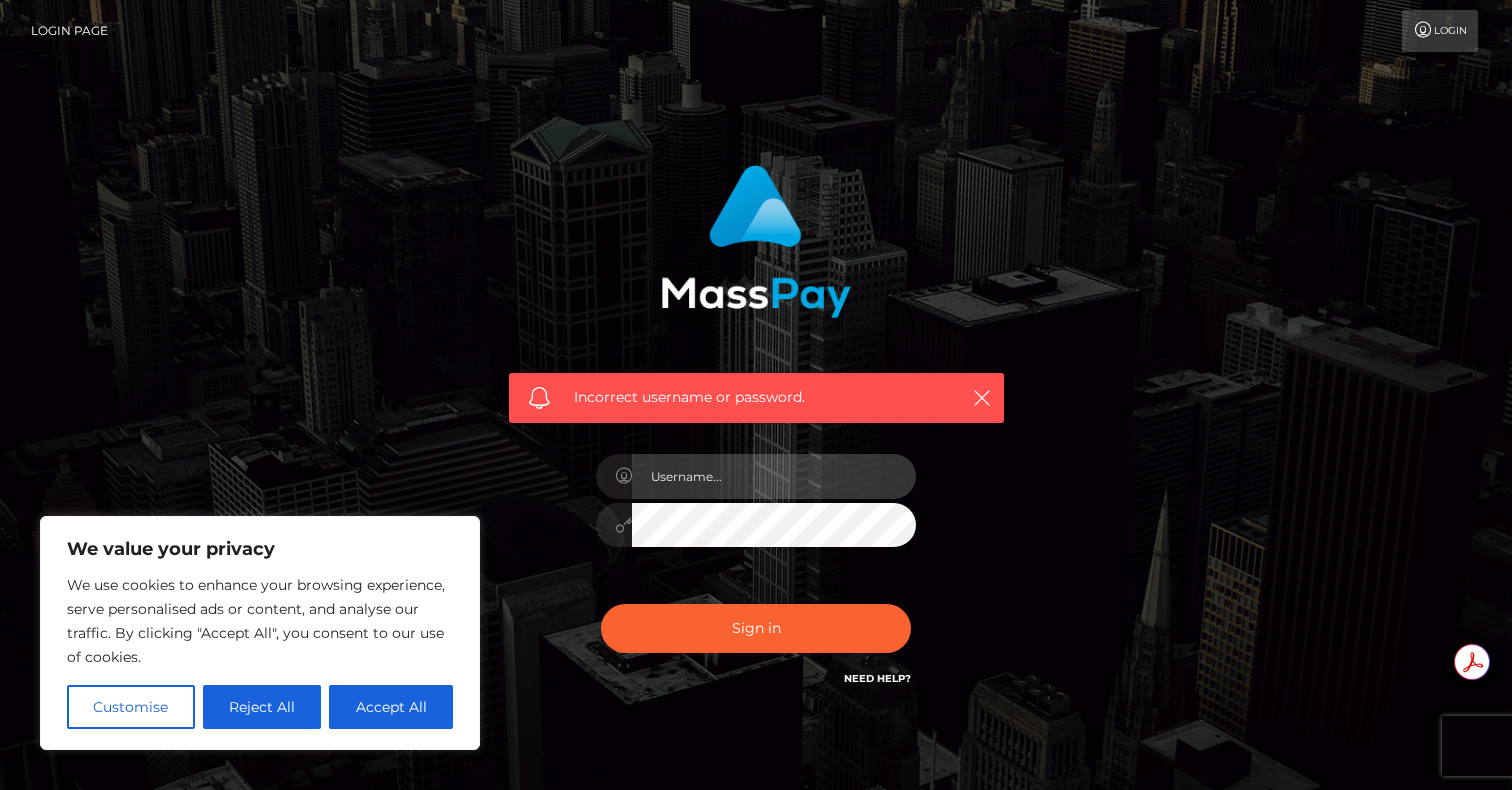 click at bounding box center [774, 476] 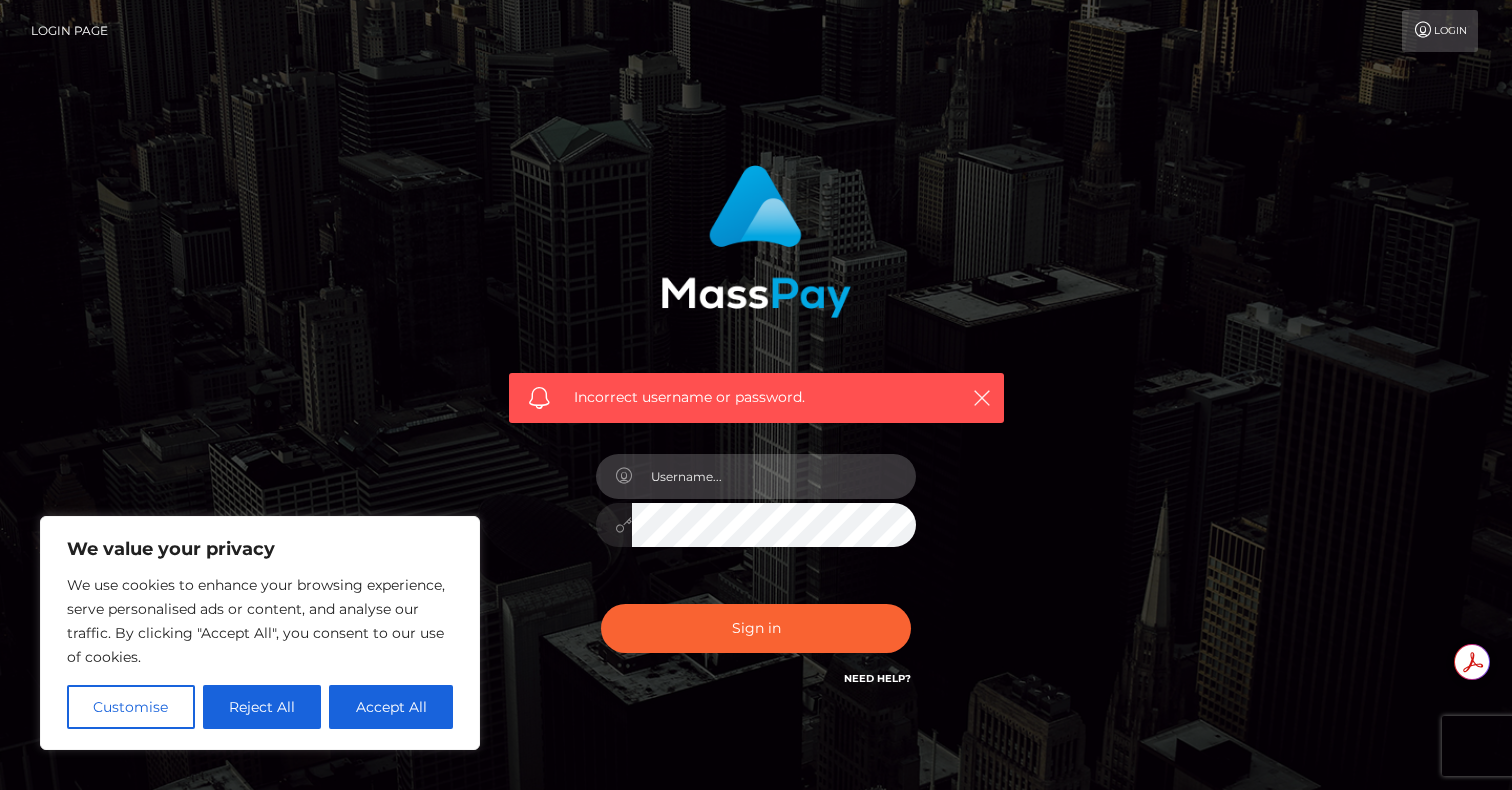 type on "[USERNAME]@[DOMAIN].com" 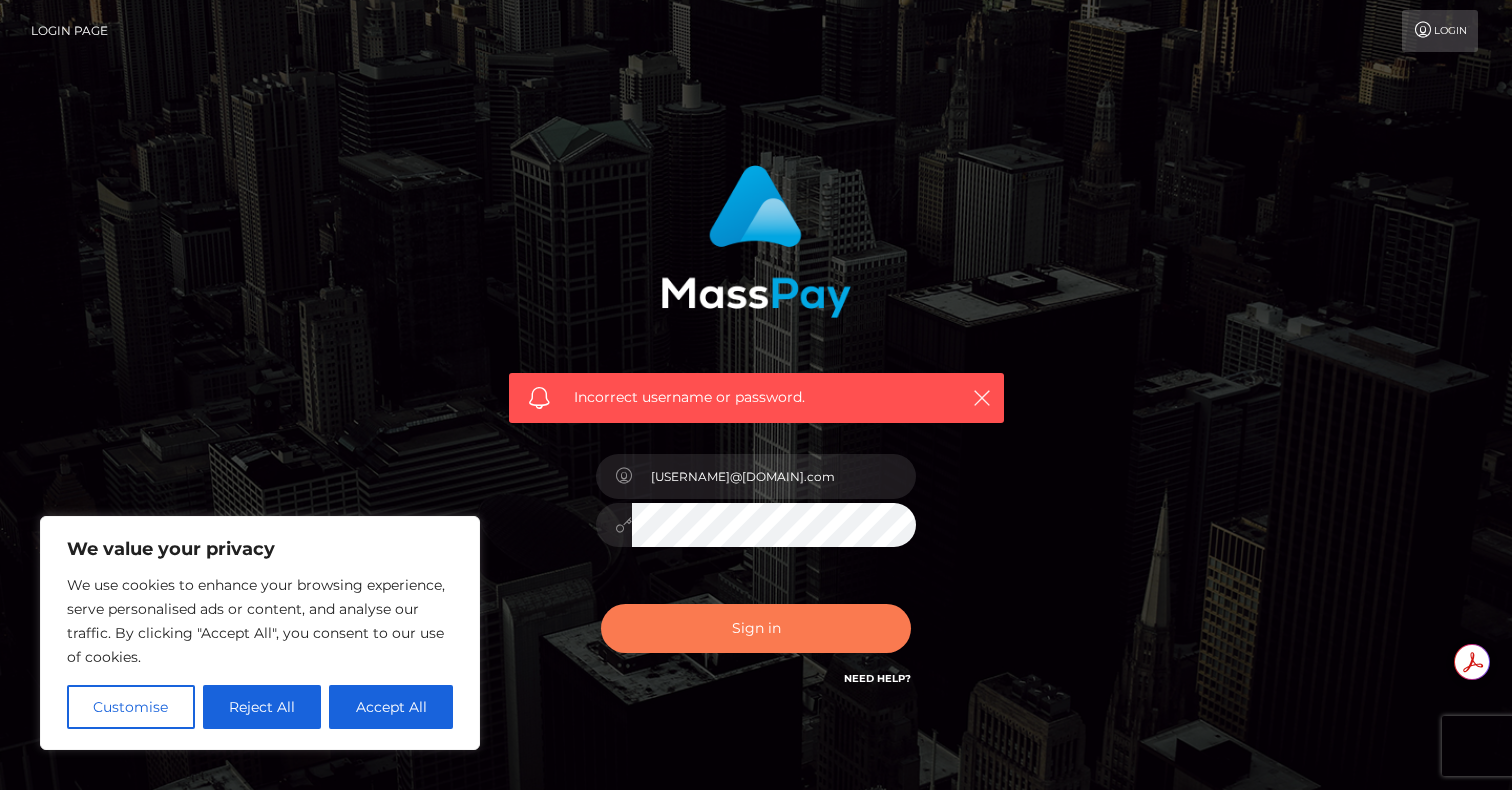 click on "Sign in" at bounding box center (756, 628) 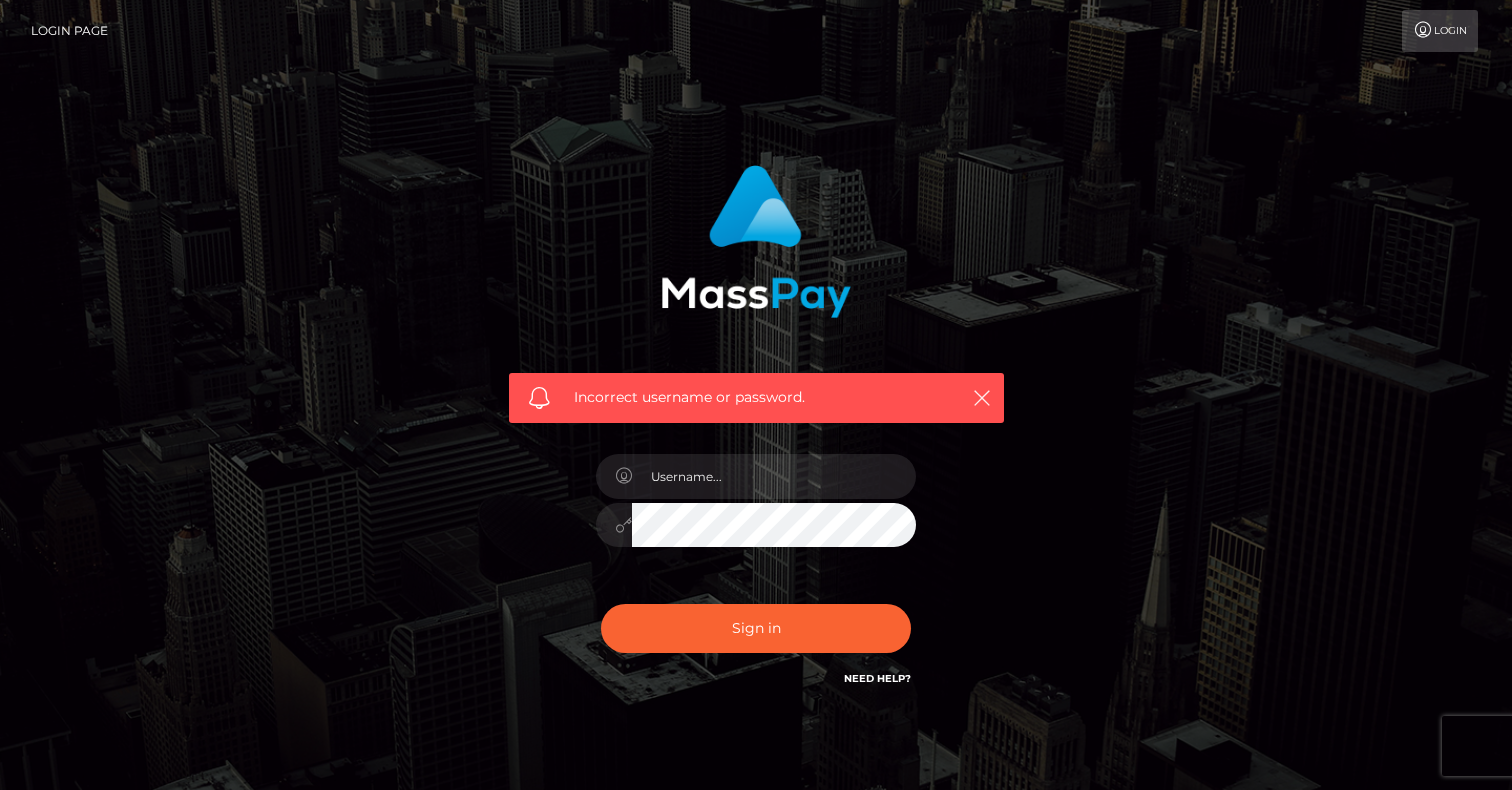 scroll, scrollTop: 0, scrollLeft: 0, axis: both 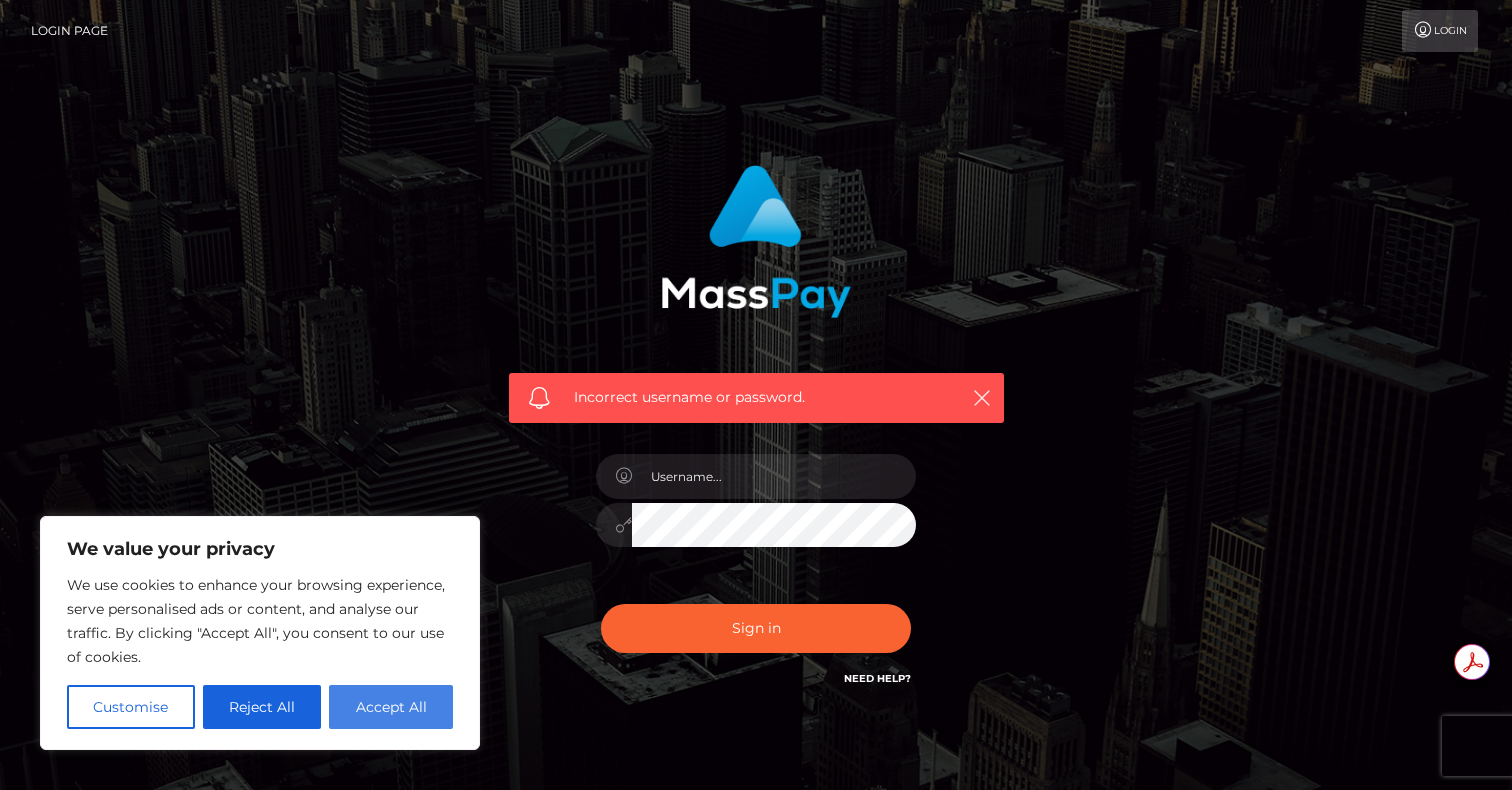 click on "Accept All" at bounding box center [391, 707] 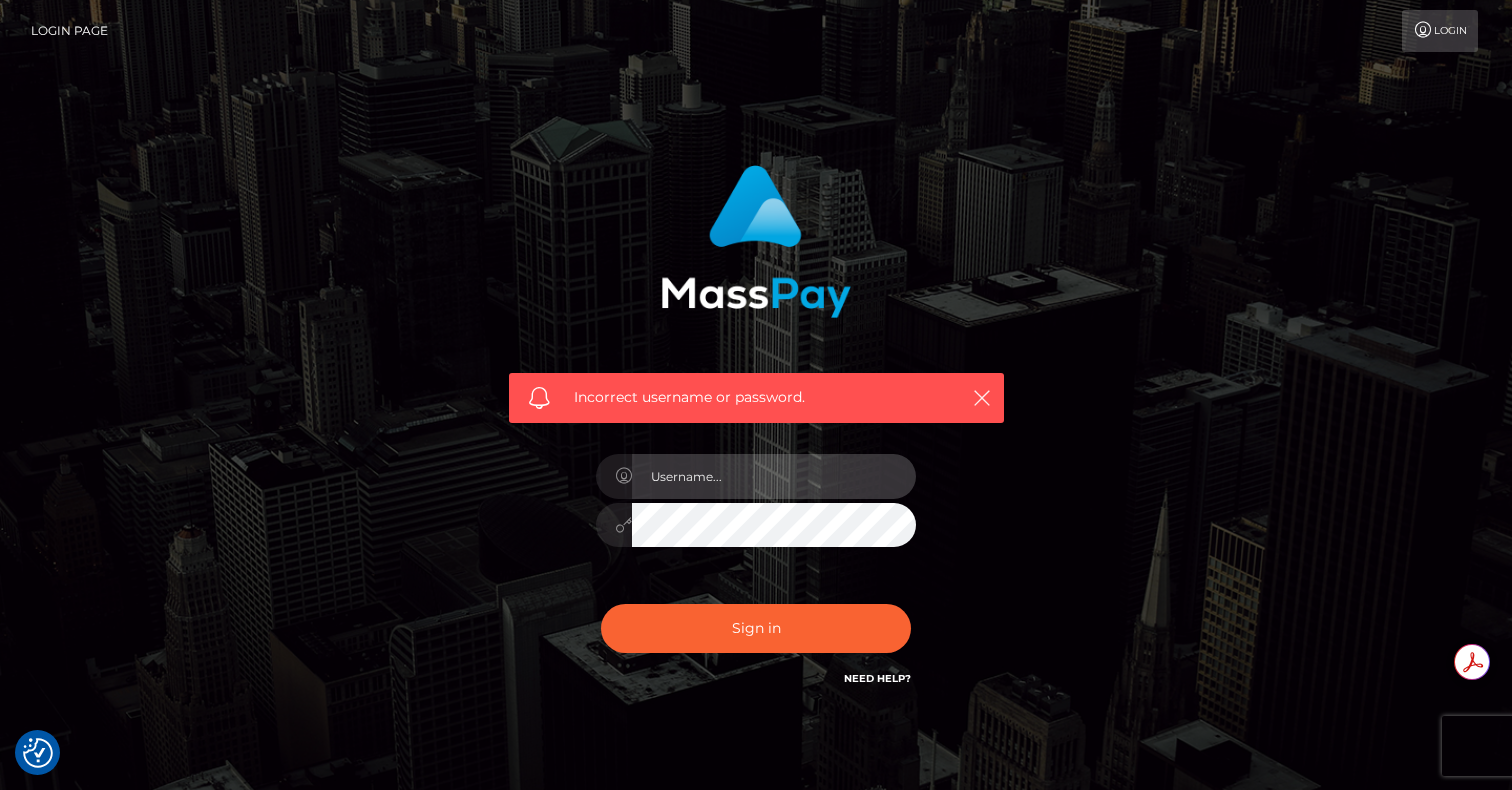 click at bounding box center [774, 476] 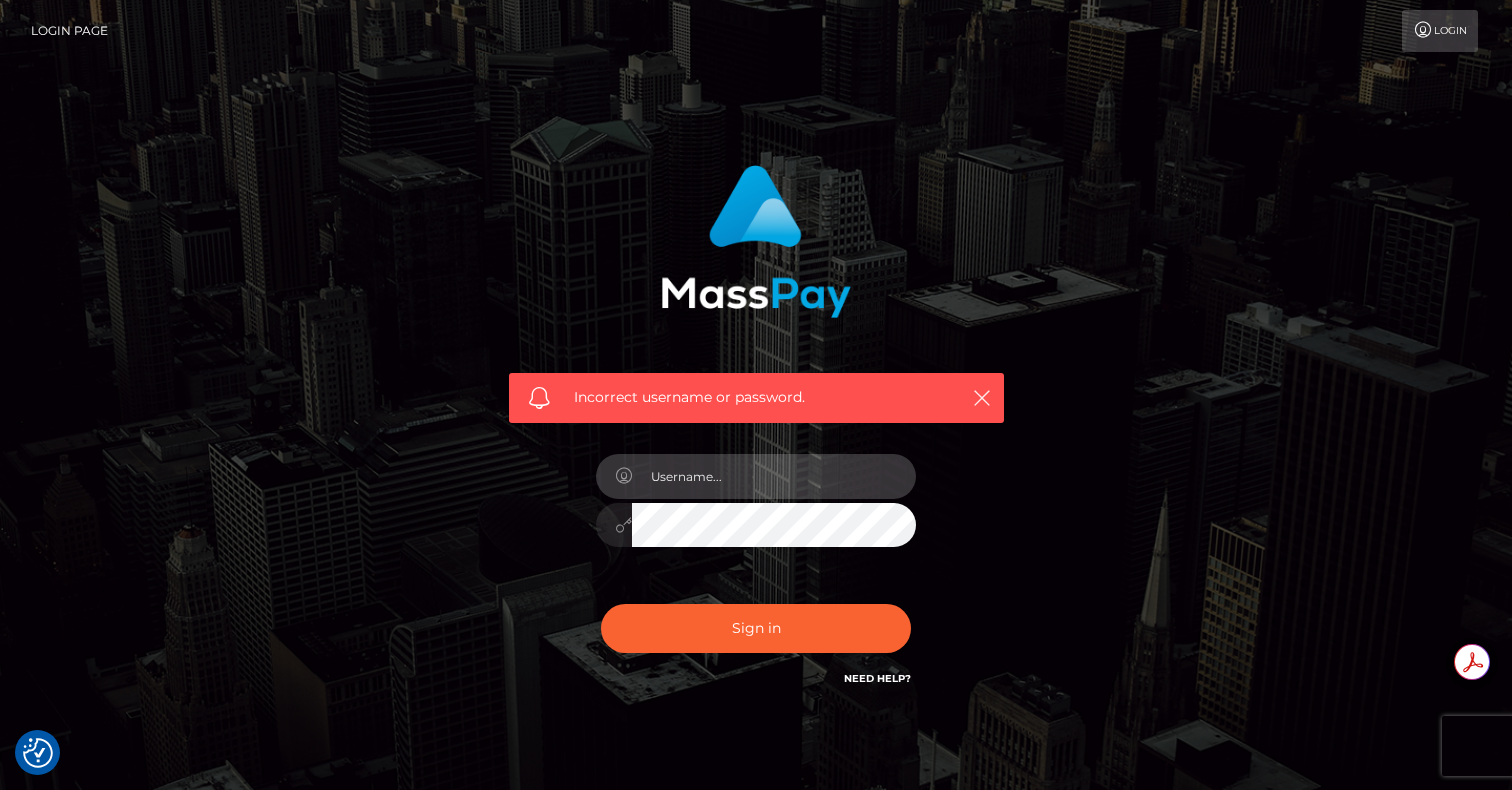 type on "alexis_blaze@yahoo.com" 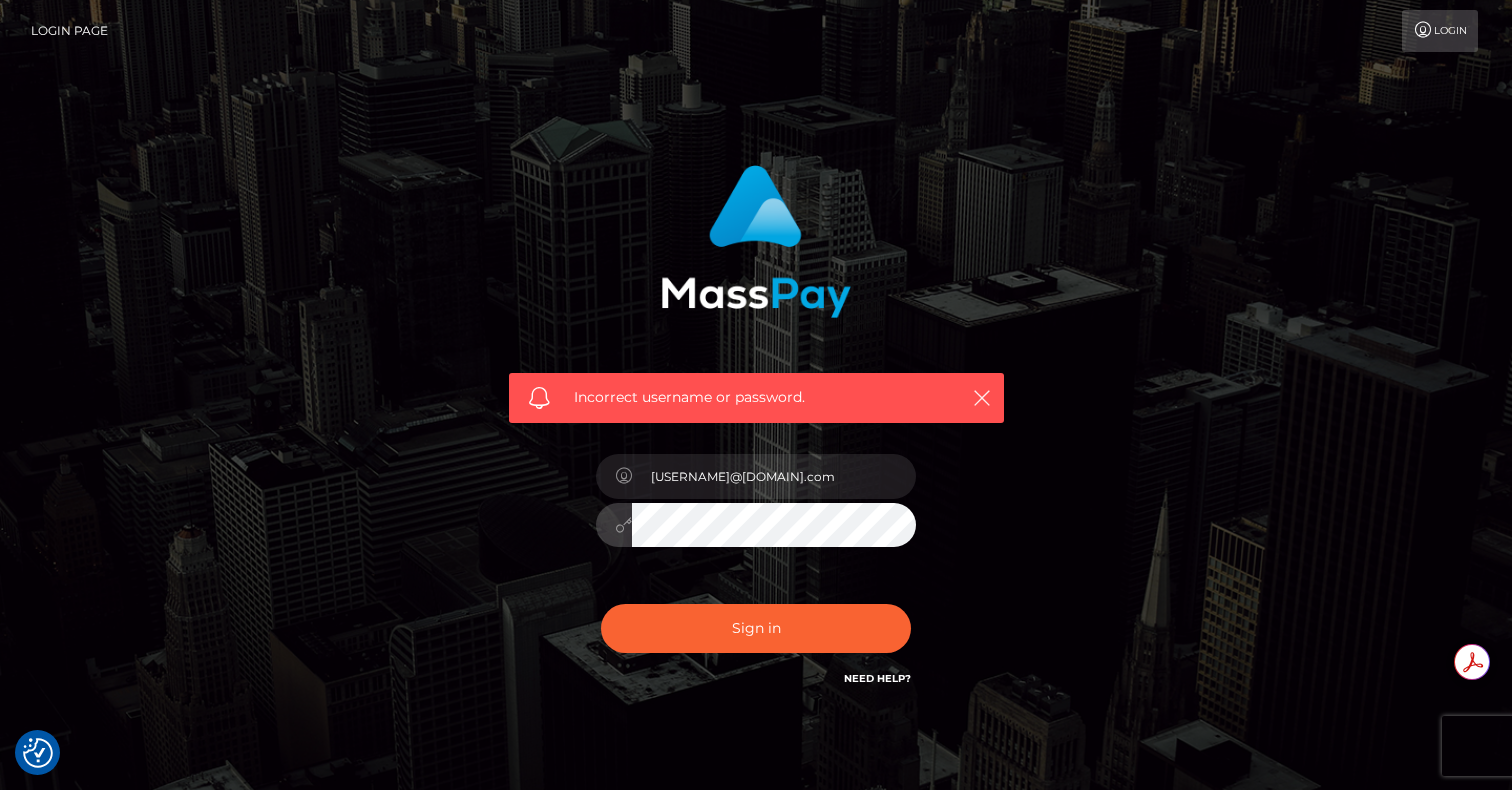 click on "Incorrect username or password.
alexis_blaze@yahoo.com" at bounding box center [756, 427] 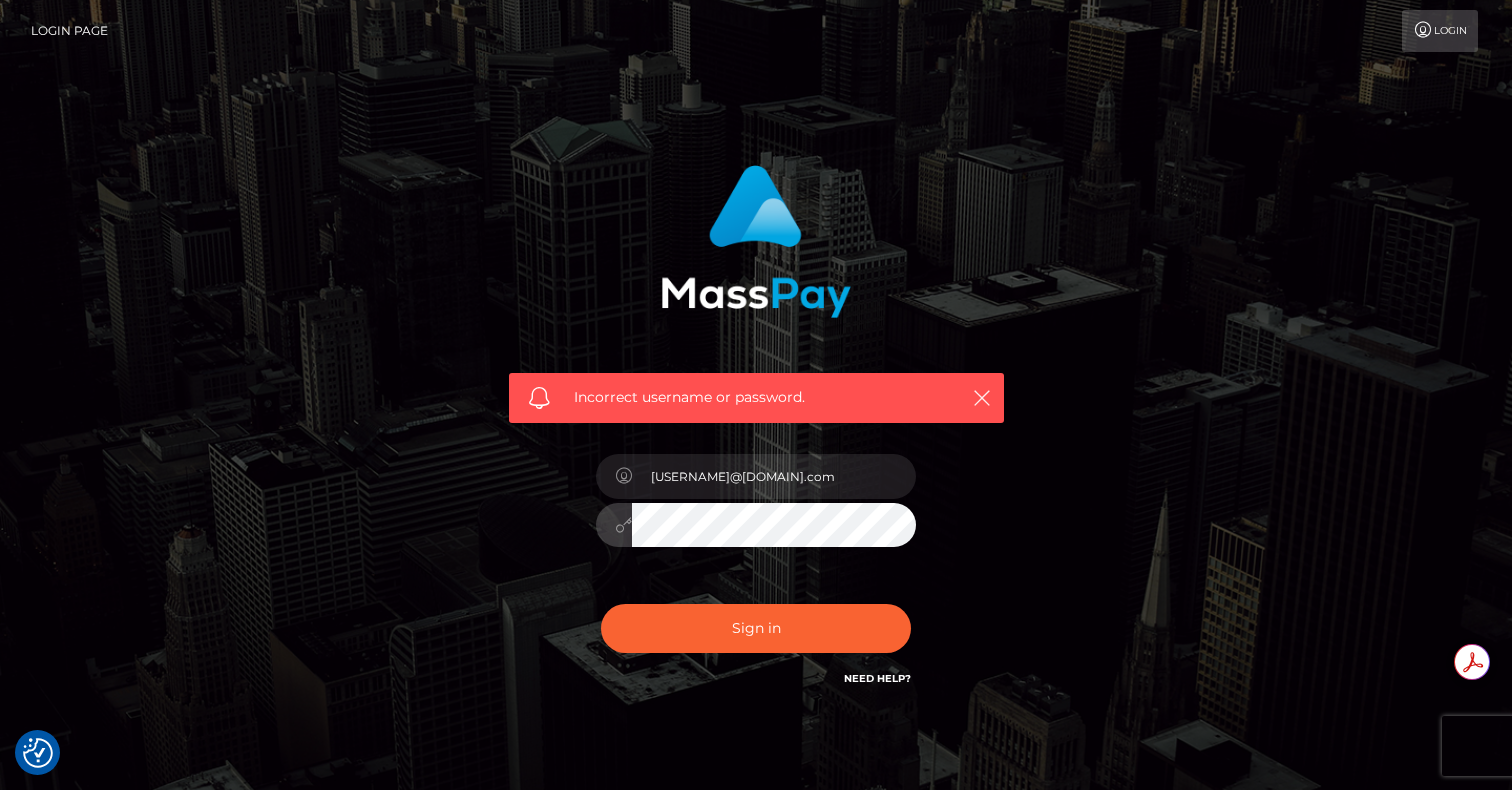 click on "Sign in" at bounding box center [756, 628] 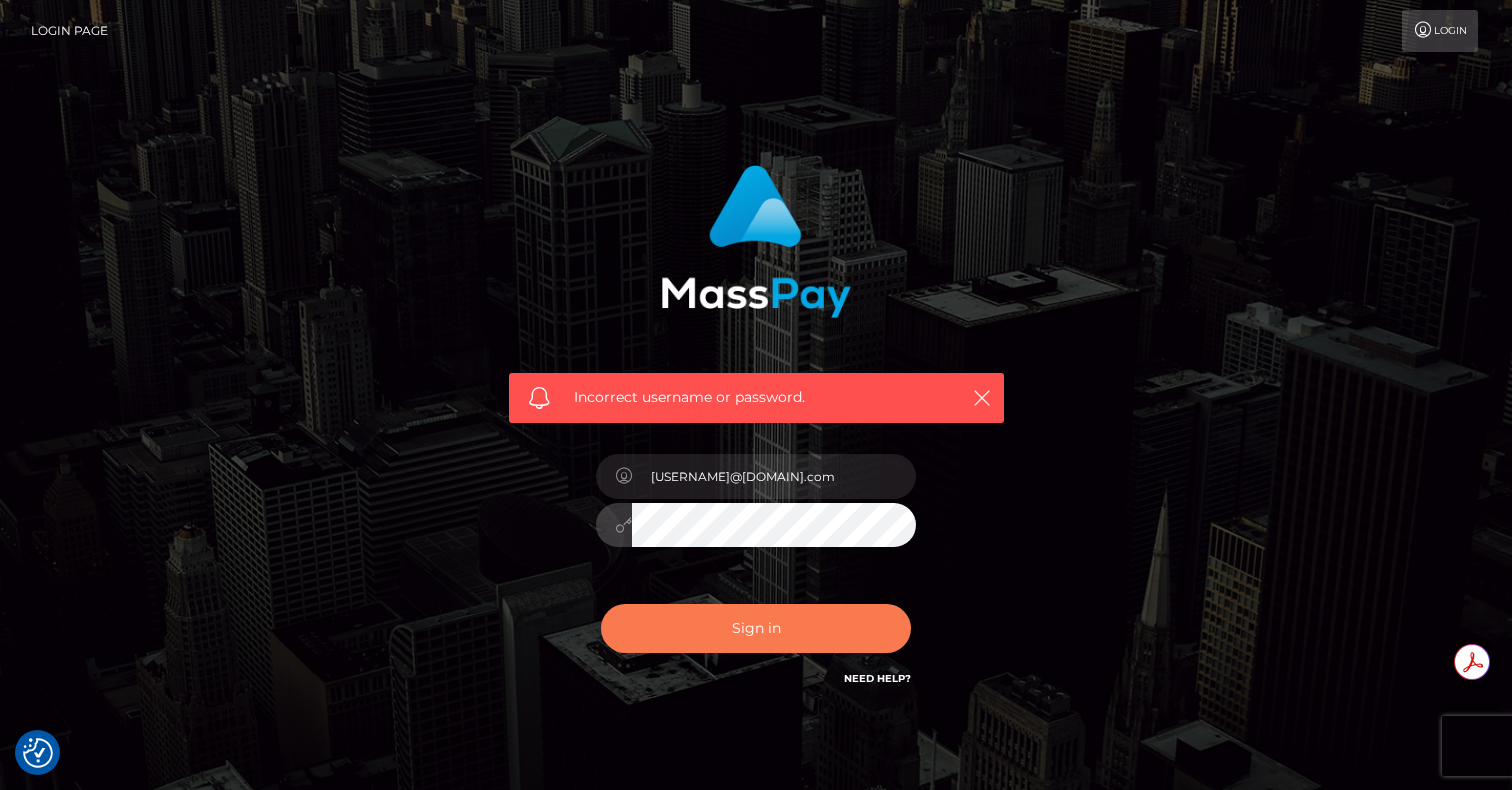 click on "Sign in" at bounding box center [756, 628] 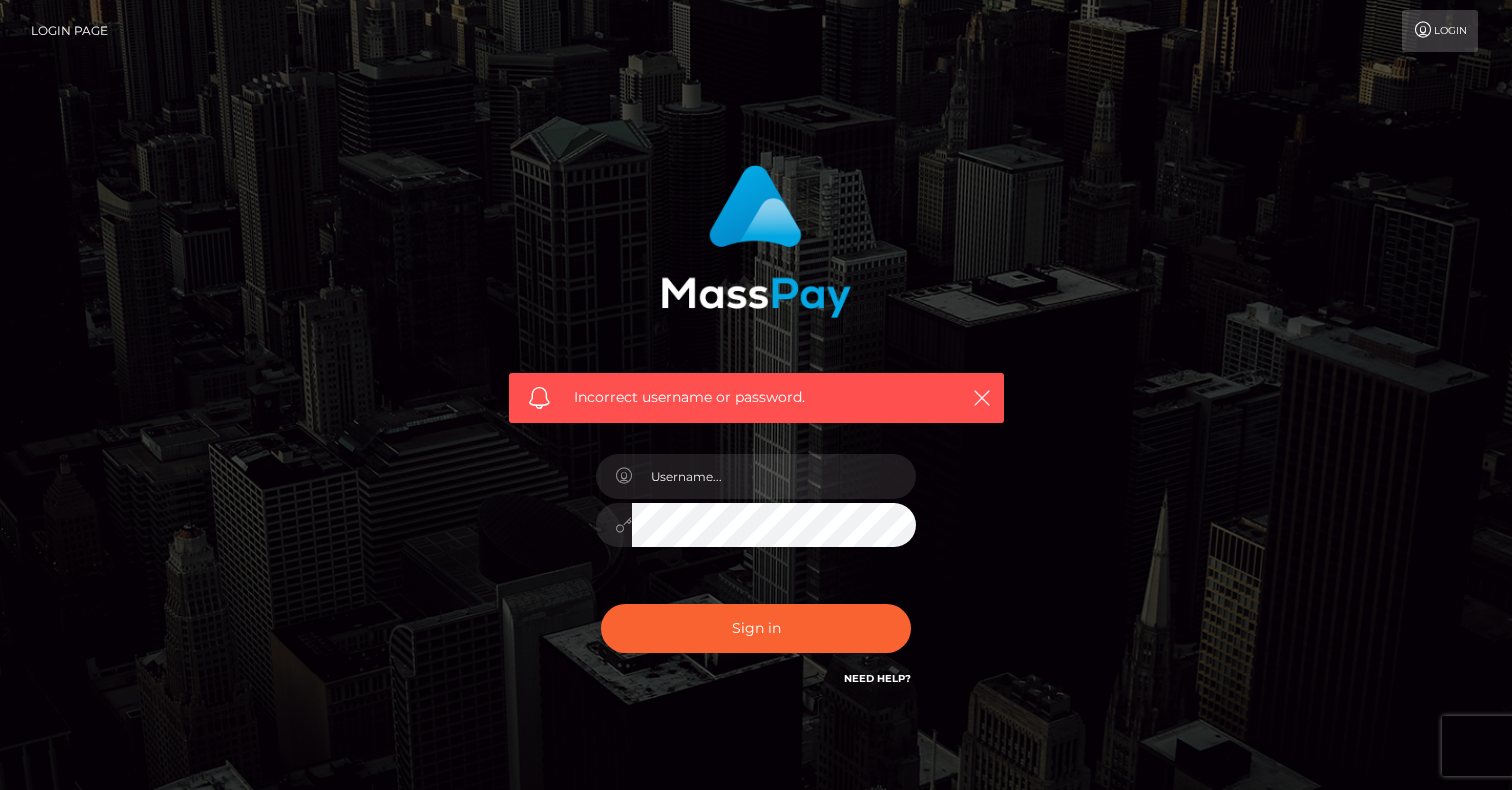 scroll, scrollTop: 0, scrollLeft: 0, axis: both 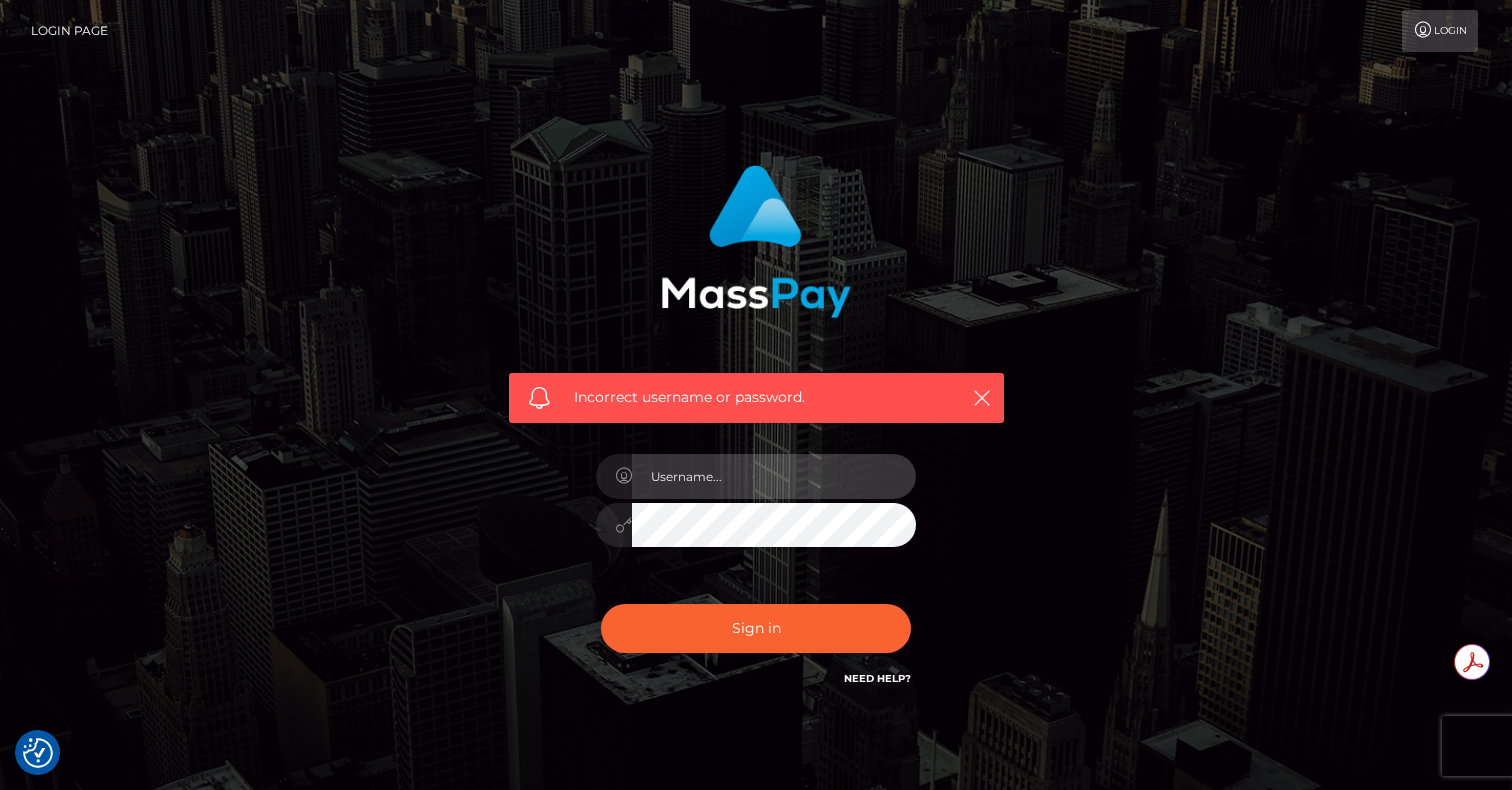 click at bounding box center (774, 476) 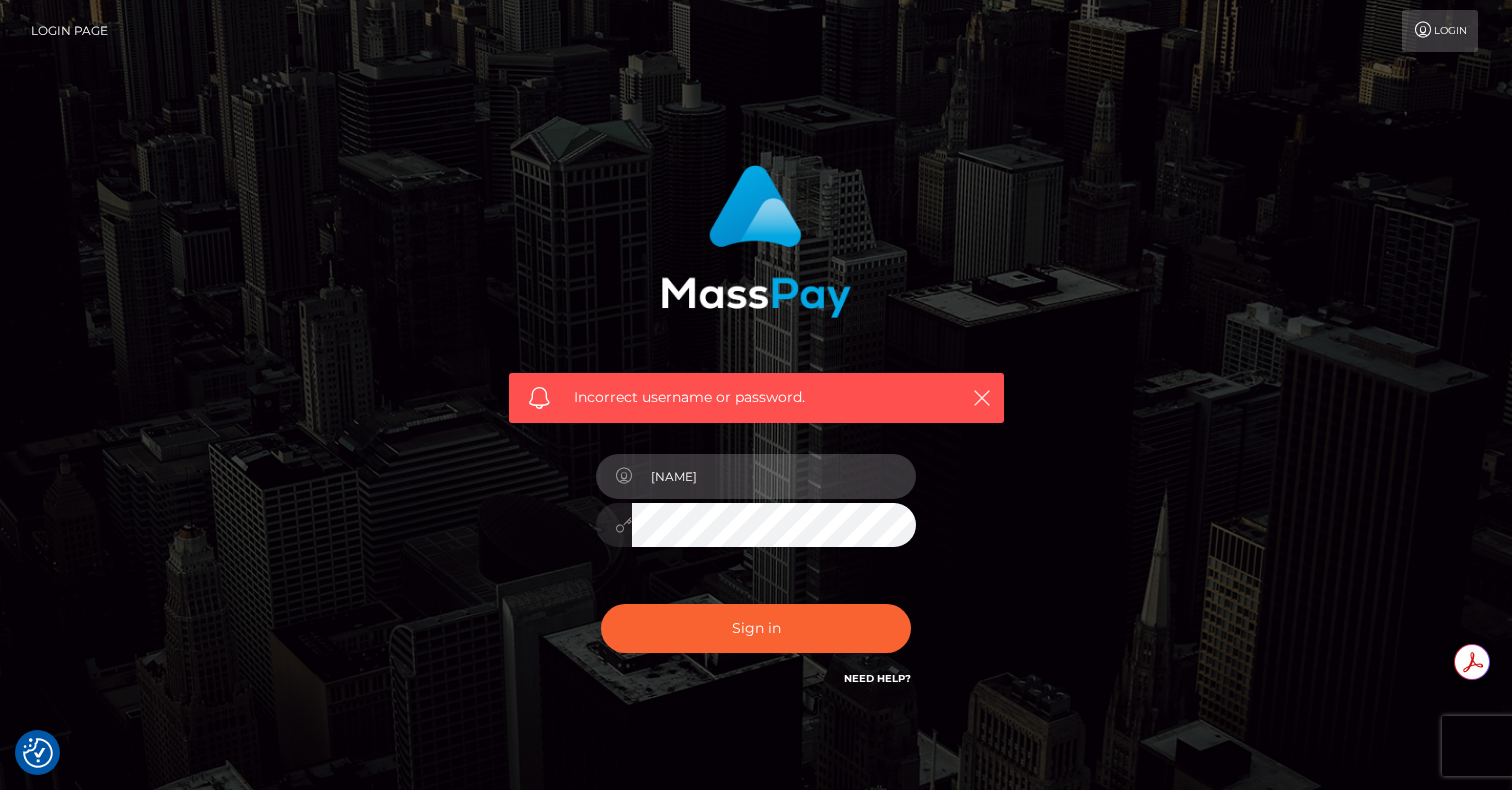 type on "abbey.gray1@yahoo.com" 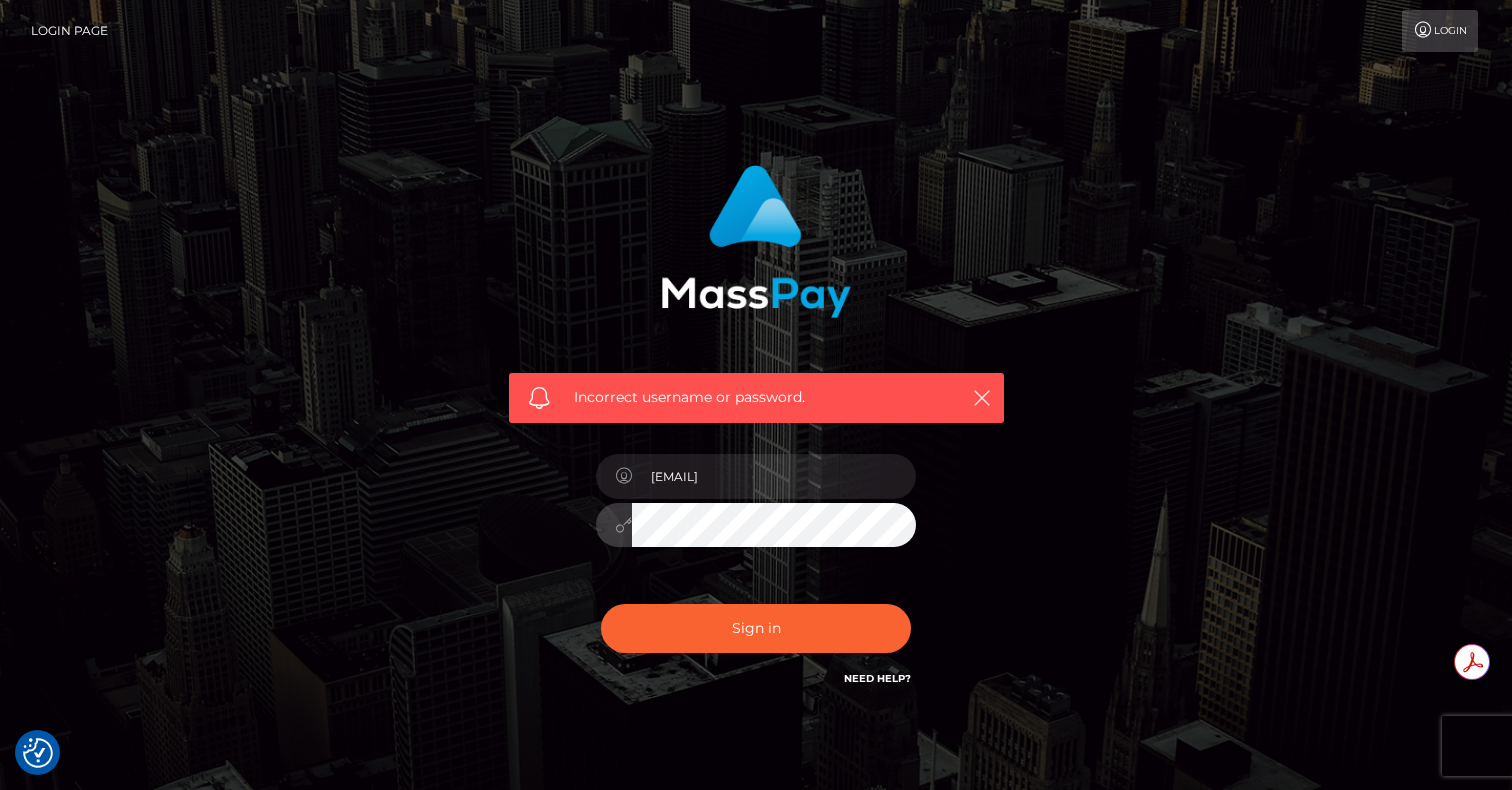 click on "Sign in" at bounding box center [756, 628] 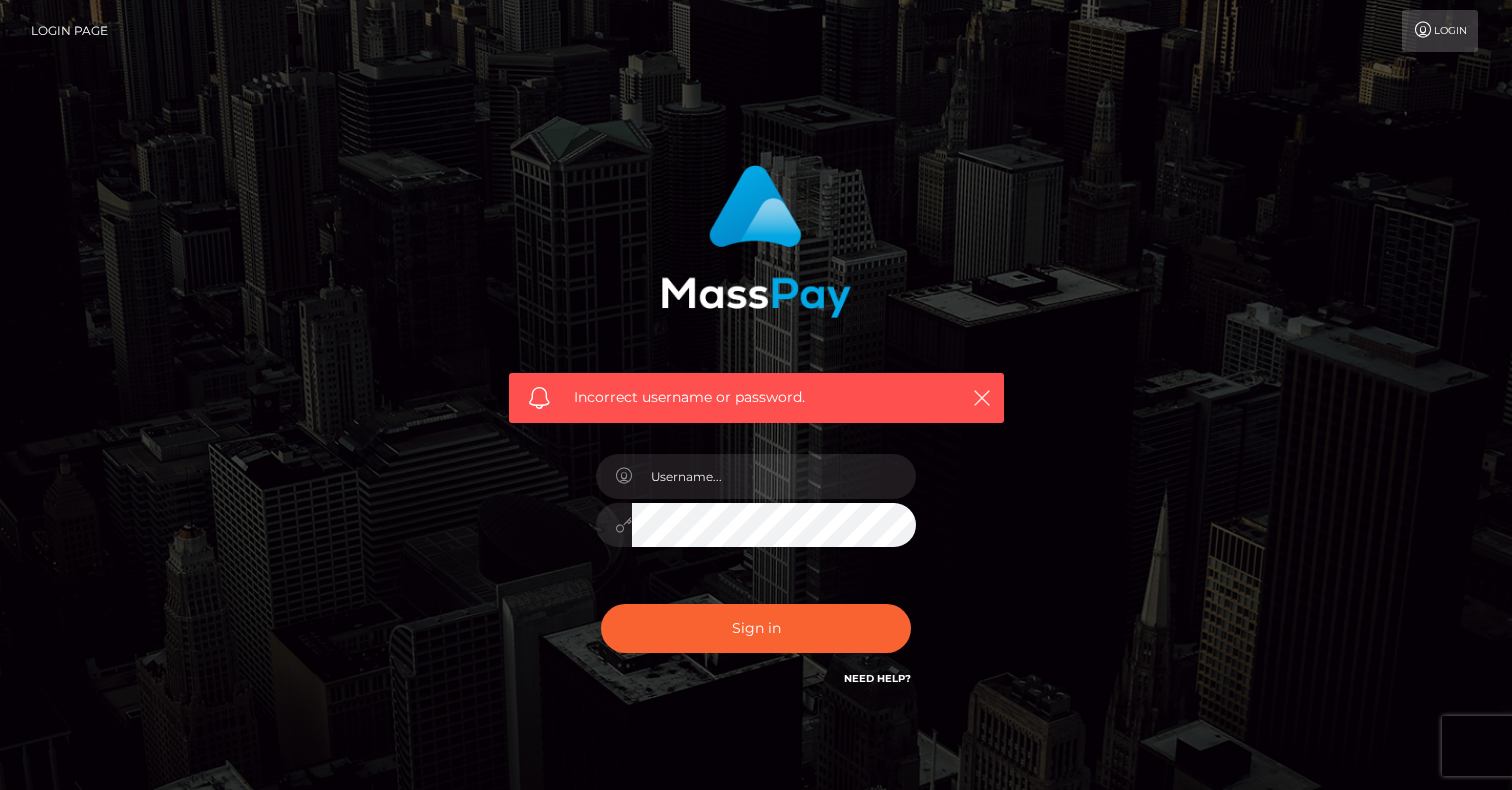 scroll, scrollTop: 0, scrollLeft: 0, axis: both 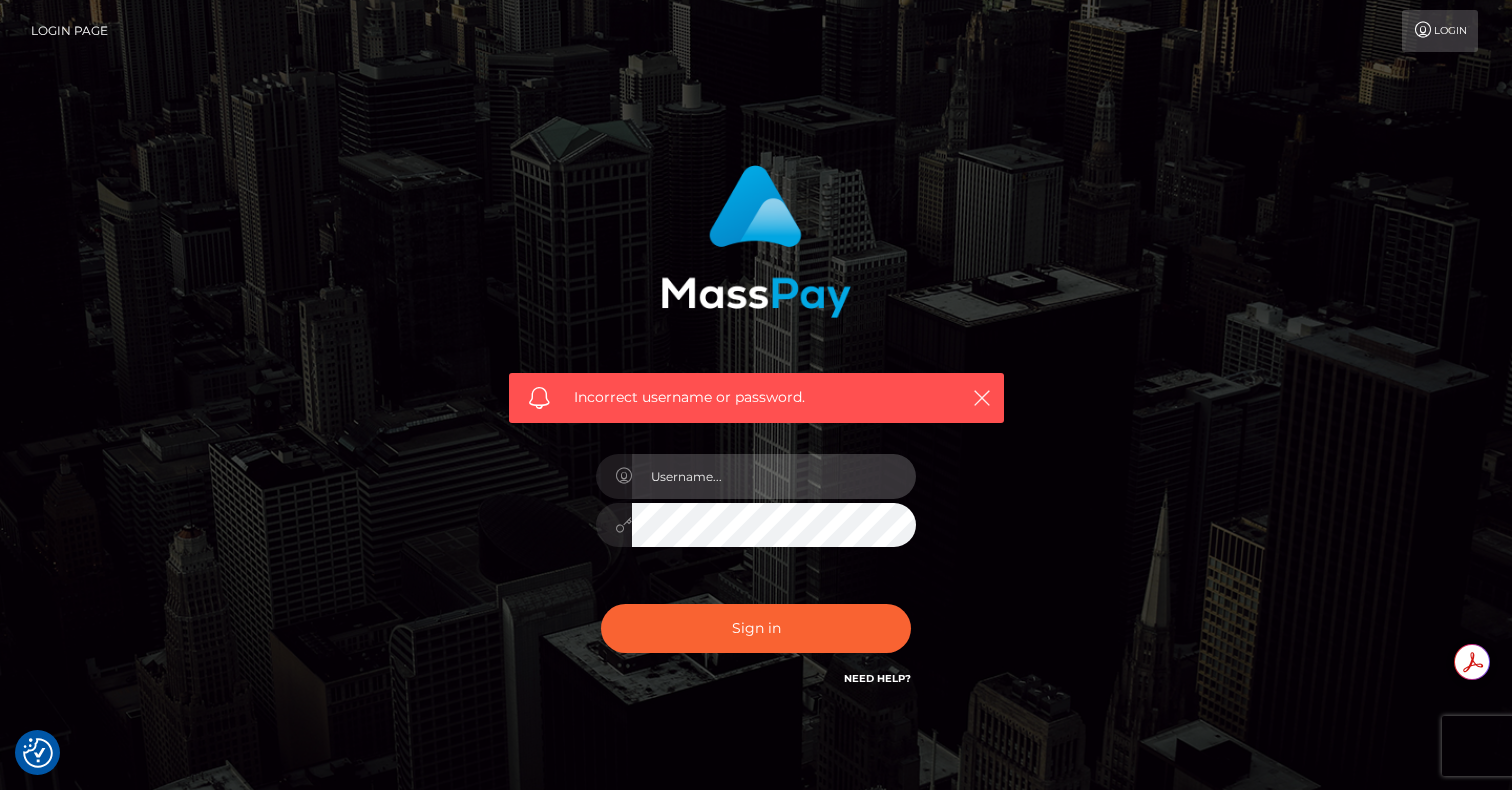 click at bounding box center [774, 476] 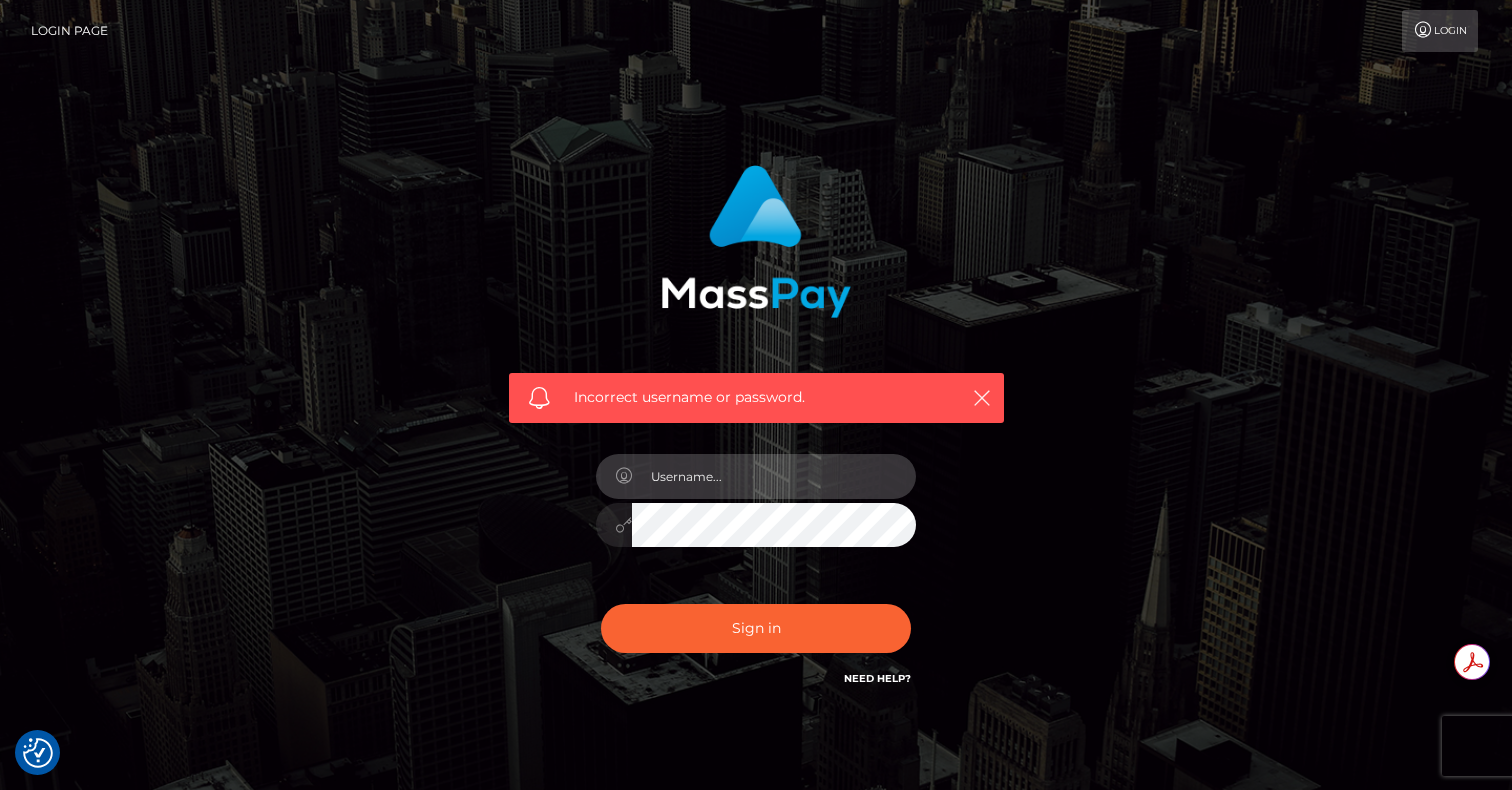 type on "alexis_blaze@yahoo.com" 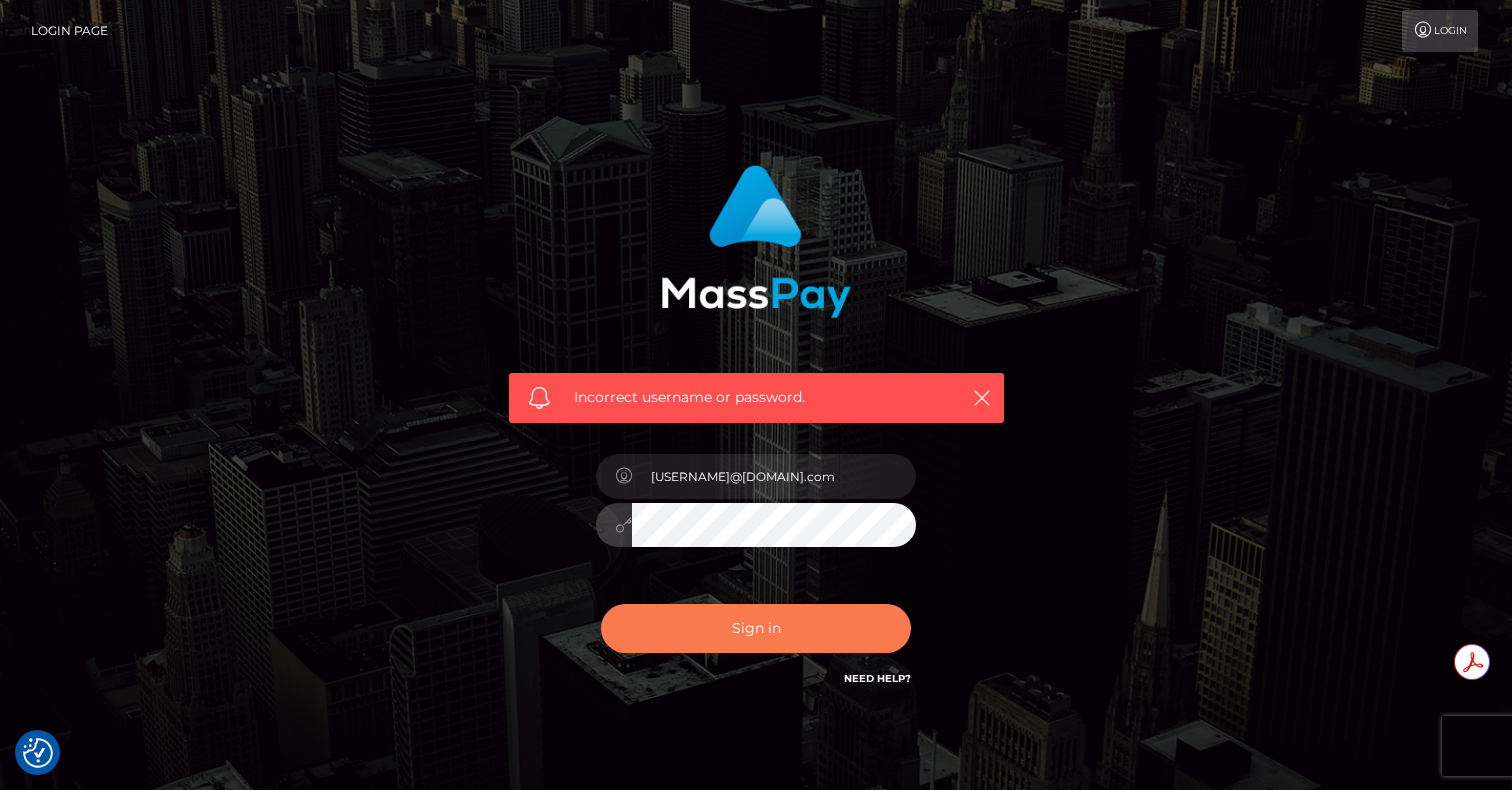click on "Sign in" at bounding box center [756, 628] 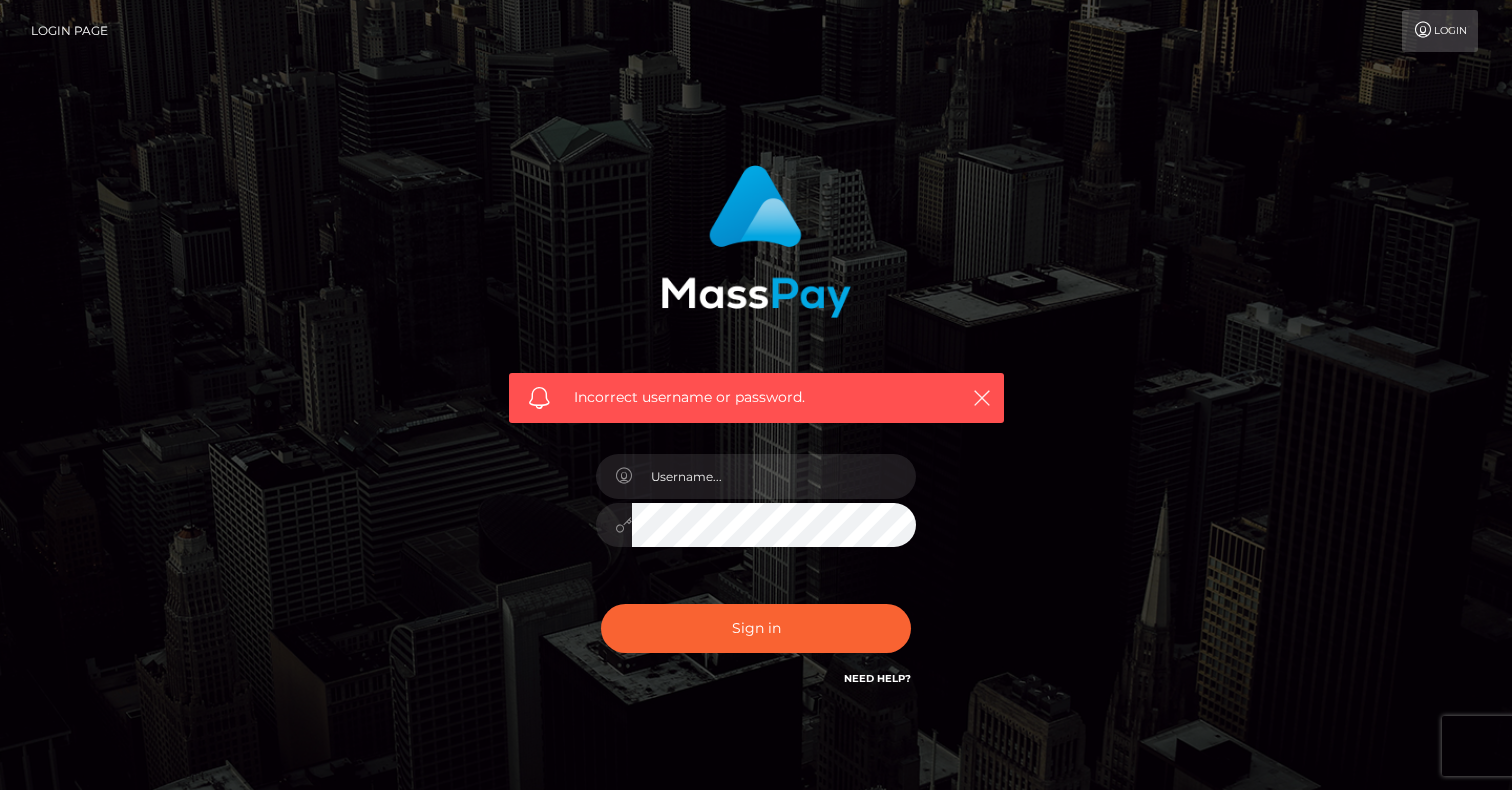 scroll, scrollTop: 0, scrollLeft: 0, axis: both 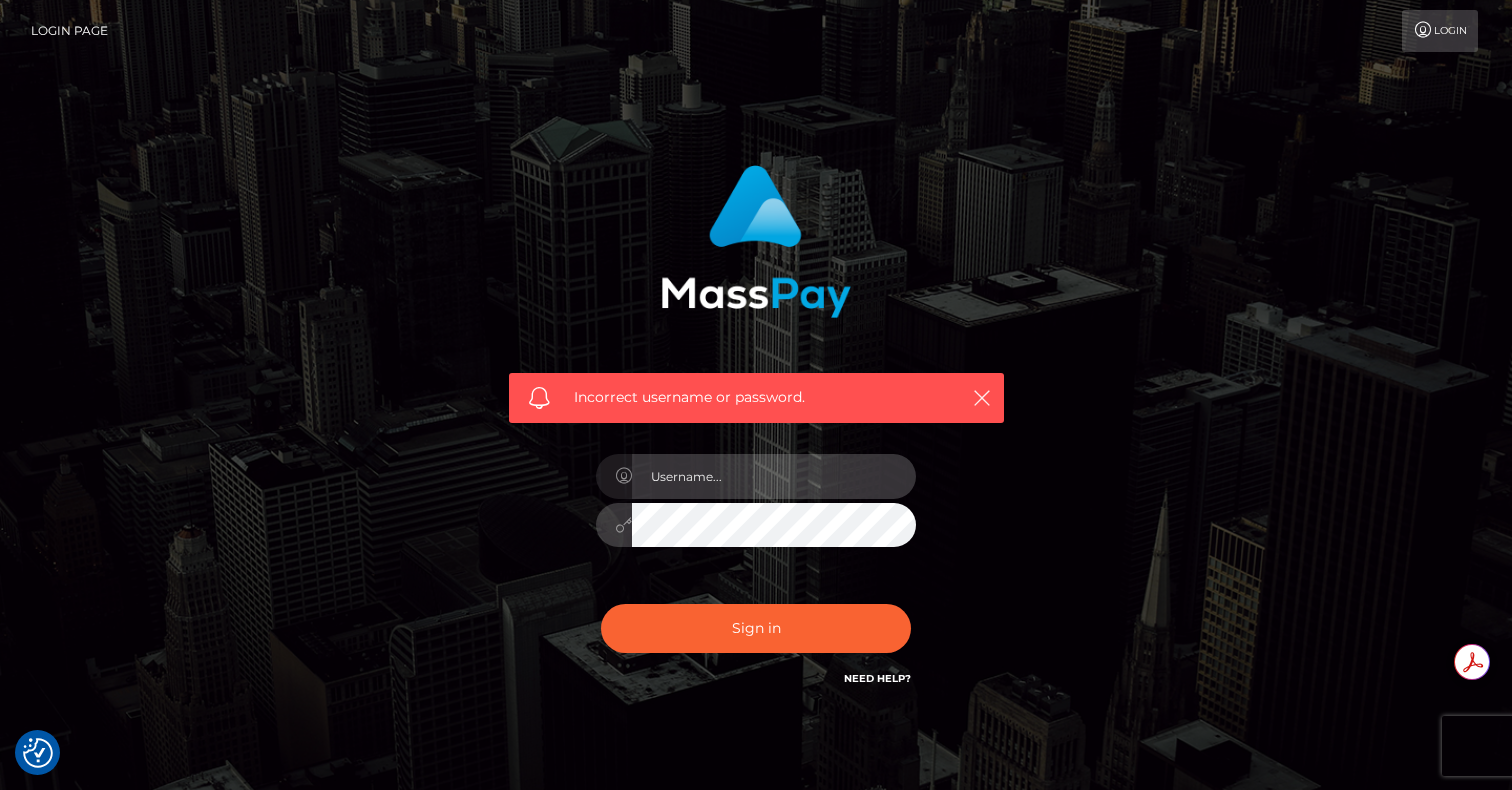 type on "[USERNAME]@[DOMAIN].com" 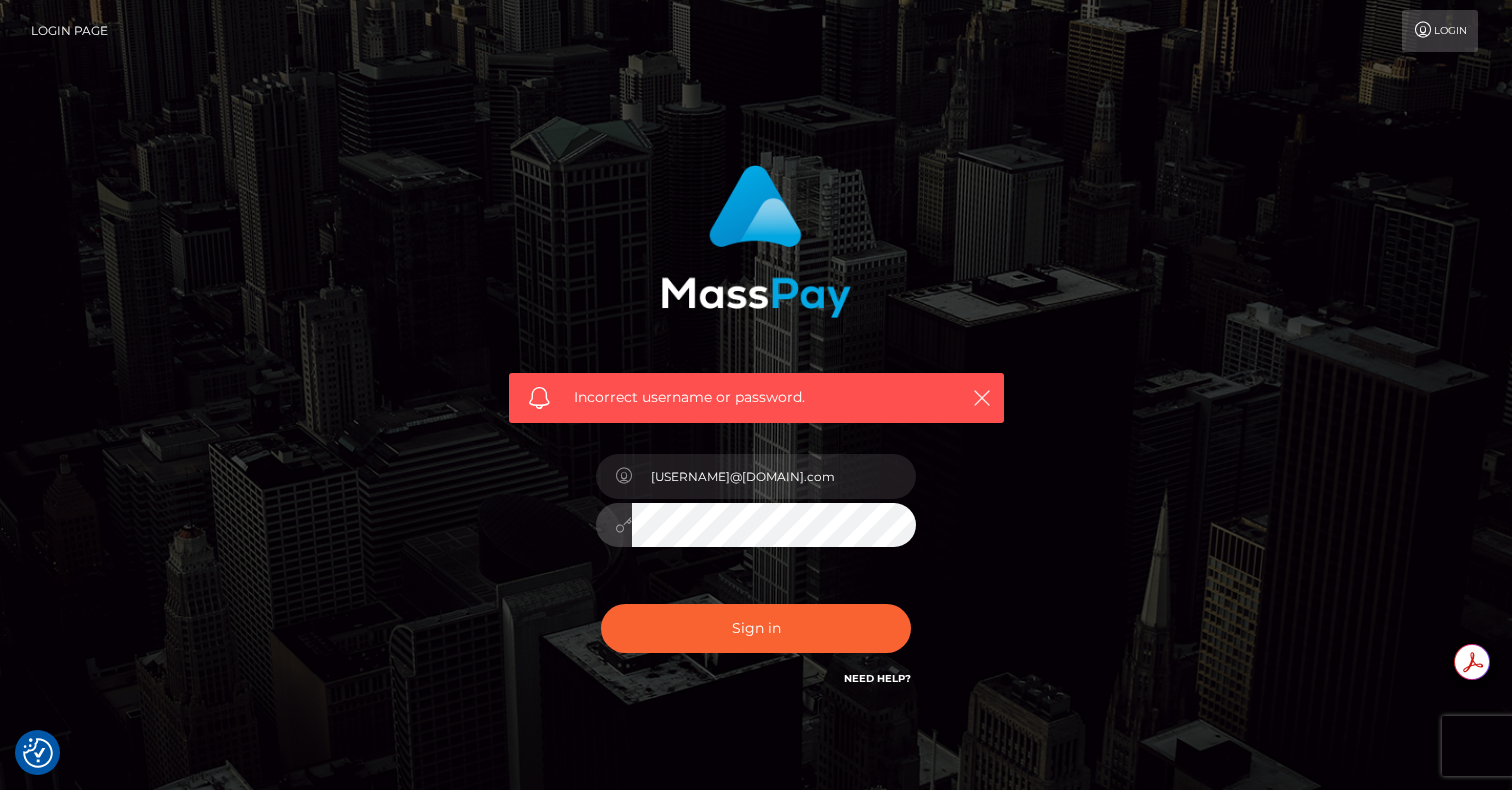 click on "Incorrect username or password.
alexis_blaze@yahoo.com" at bounding box center (756, 437) 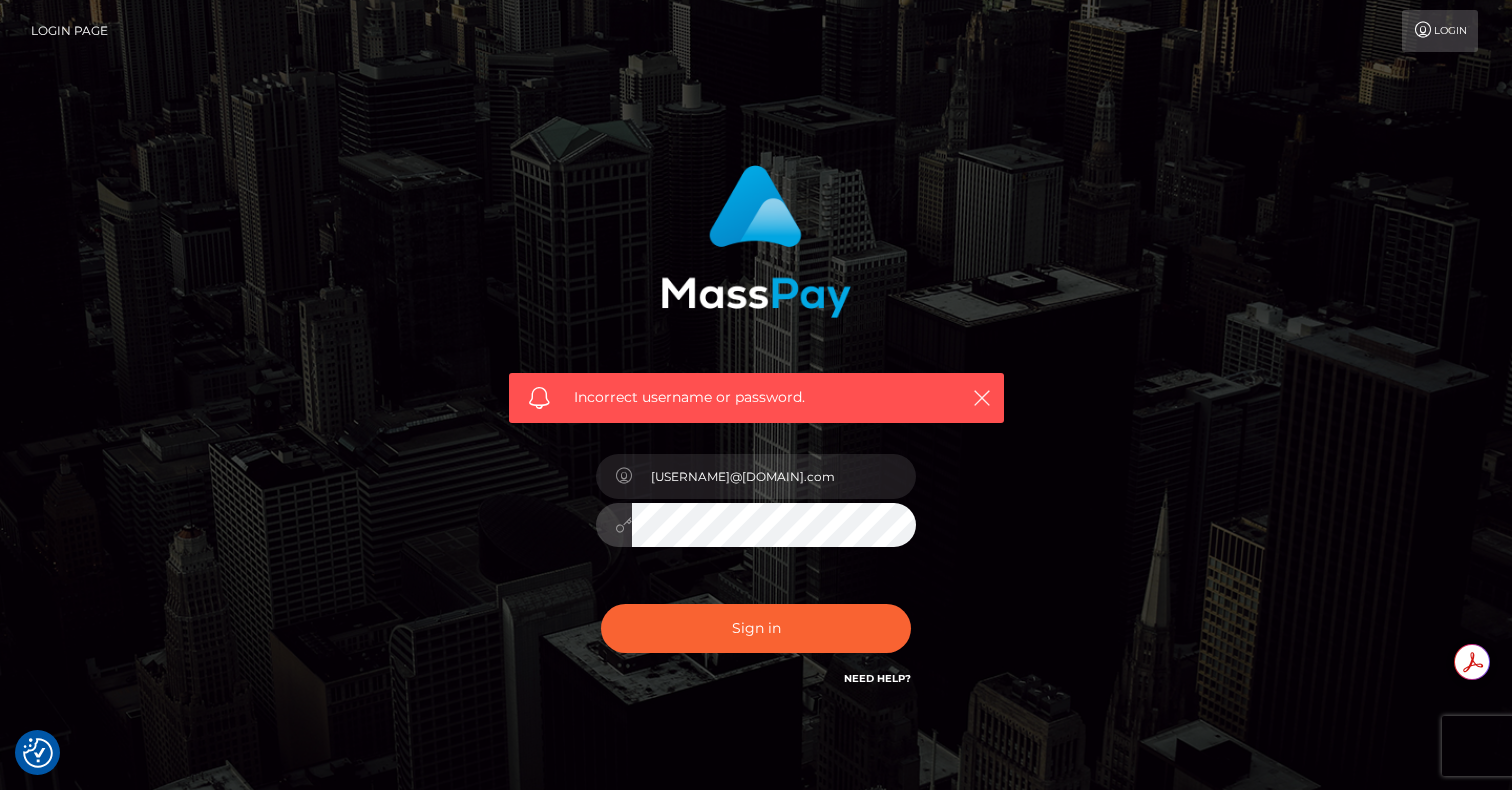 click on "Sign in" at bounding box center [756, 628] 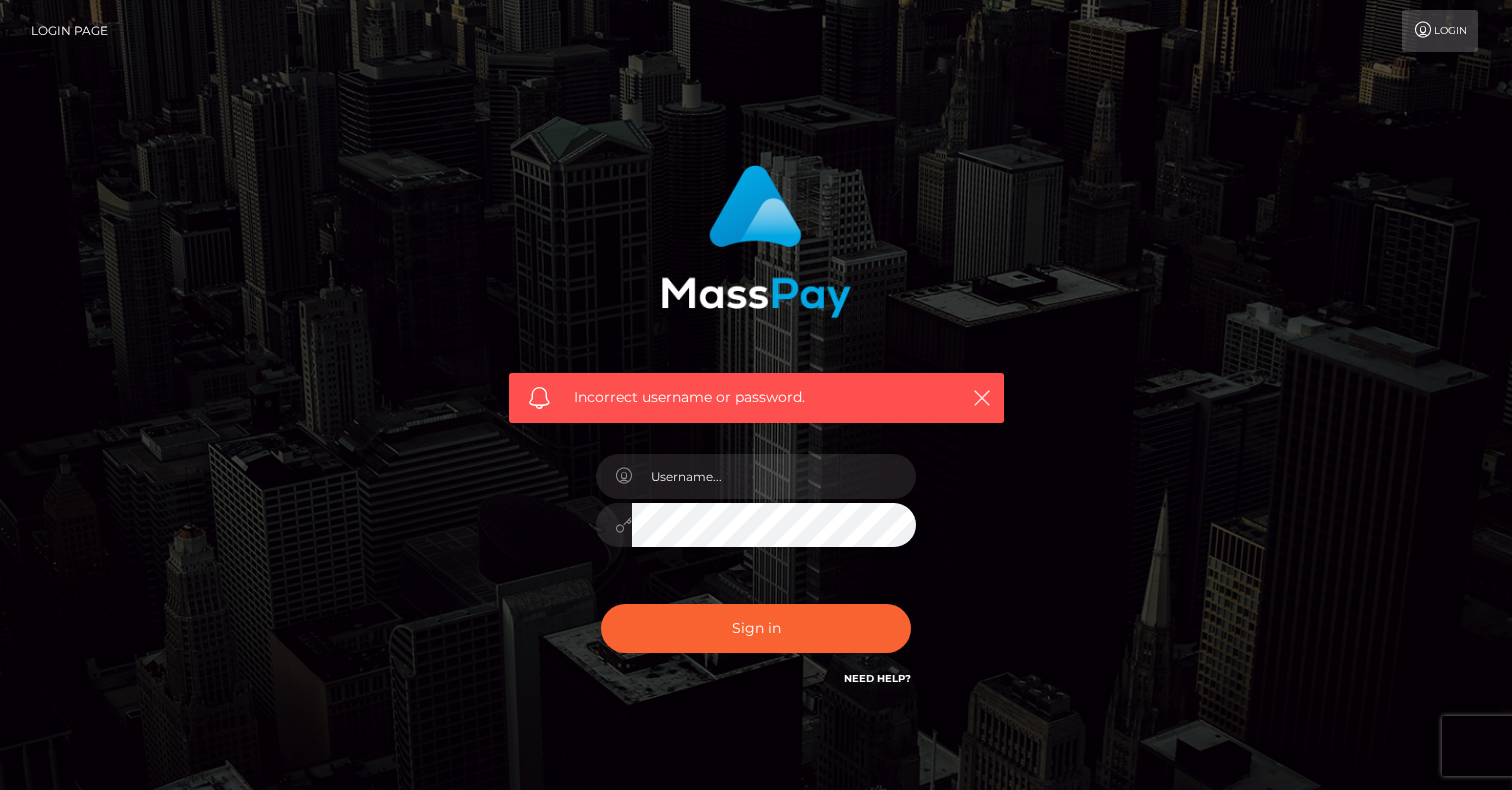 scroll, scrollTop: 0, scrollLeft: 0, axis: both 